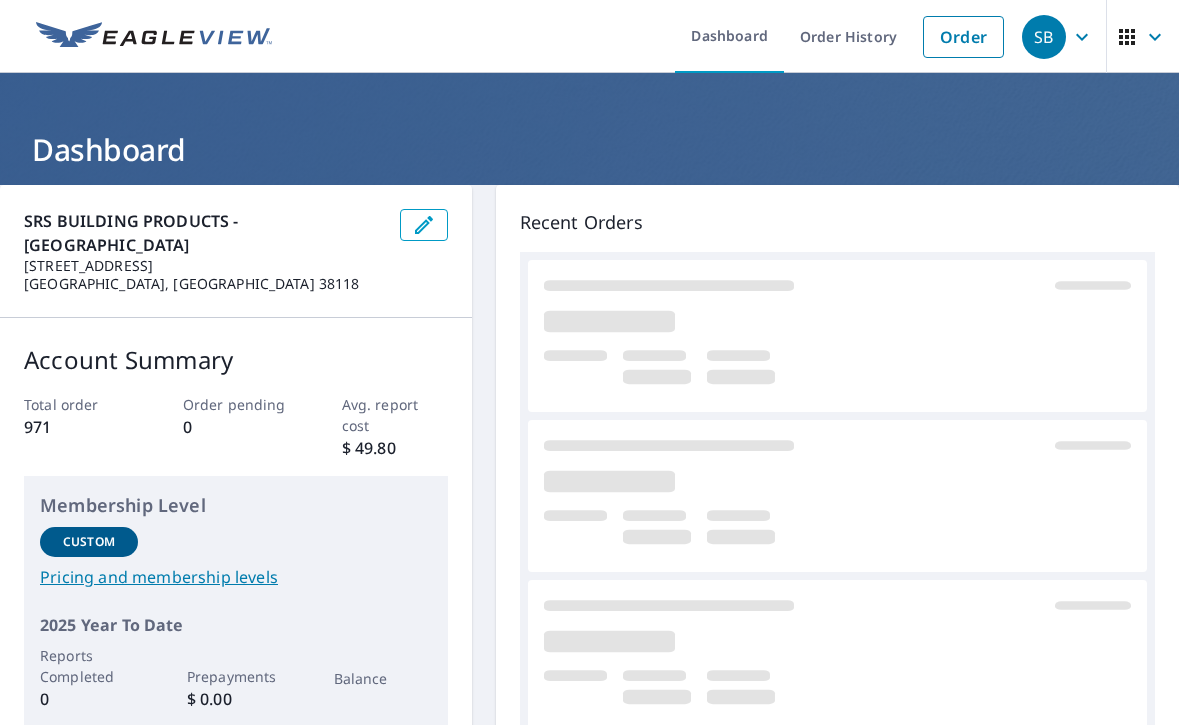 scroll, scrollTop: 0, scrollLeft: 0, axis: both 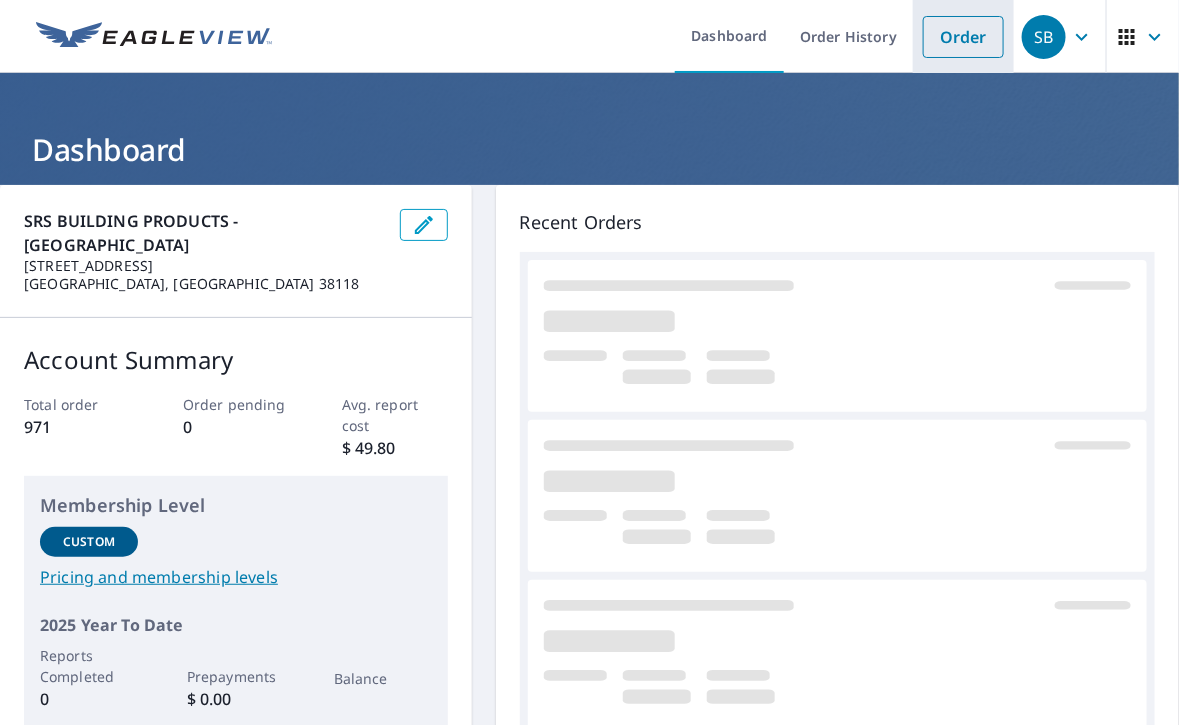 click on "Order" at bounding box center (963, 37) 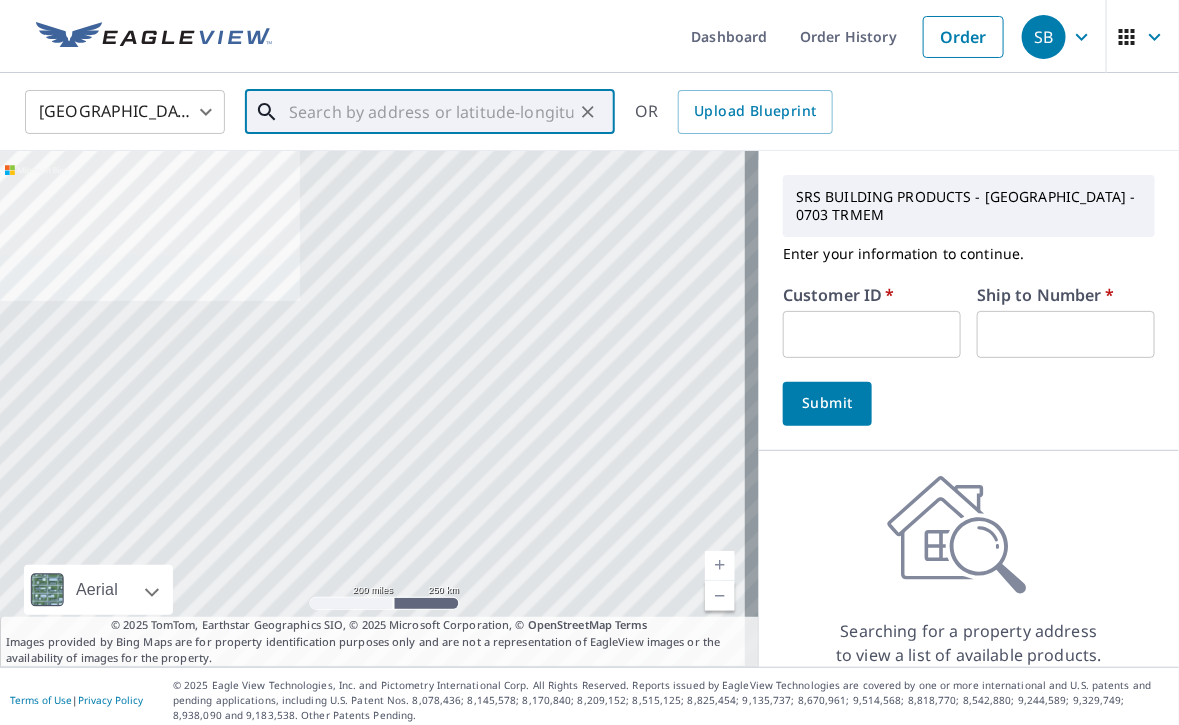 click at bounding box center (431, 112) 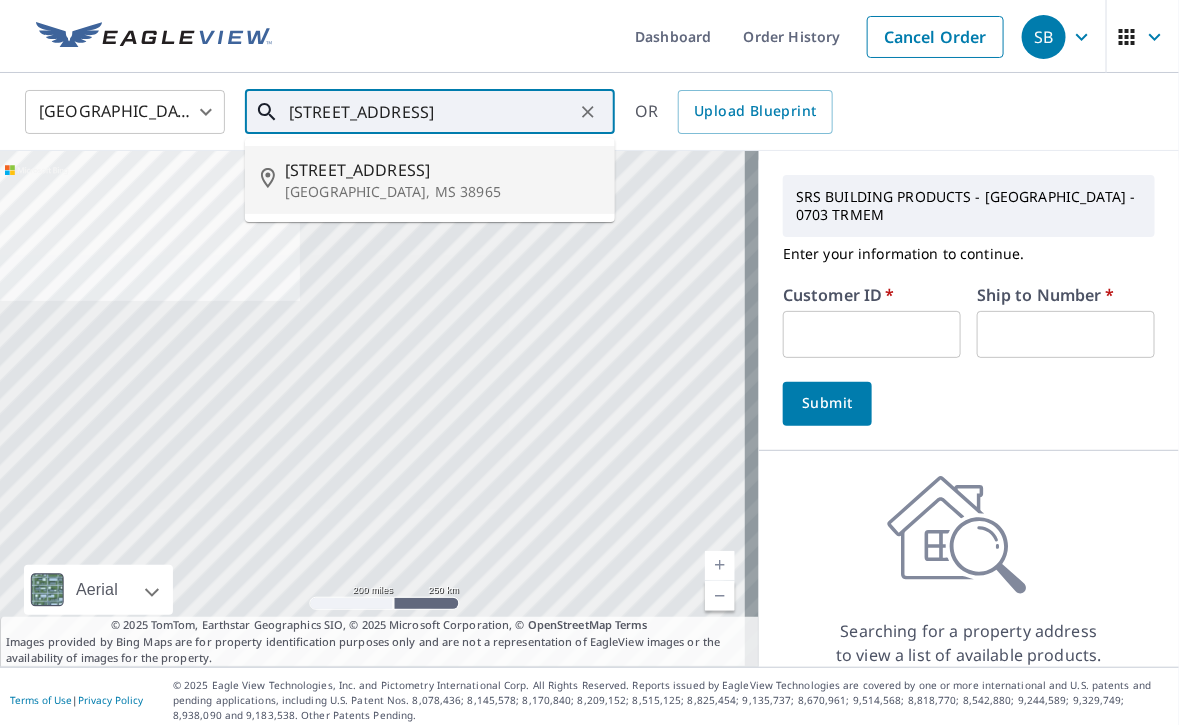 click on "[STREET_ADDRESS]" at bounding box center (442, 170) 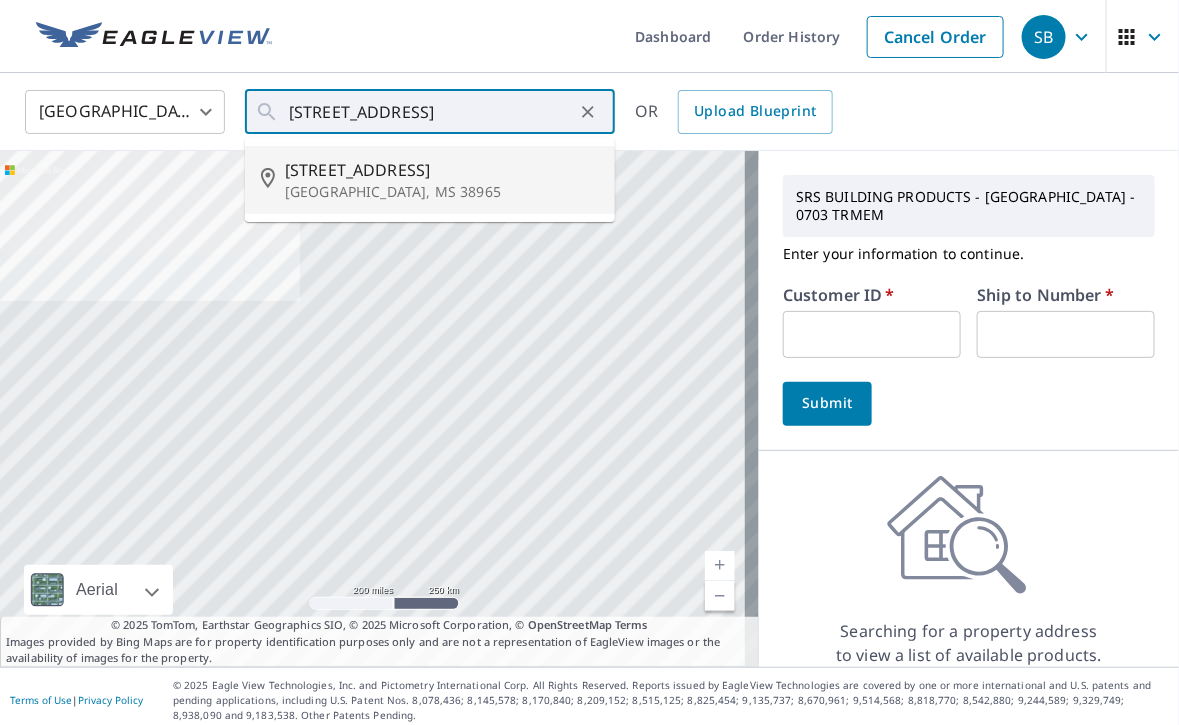 type on "[STREET_ADDRESS]" 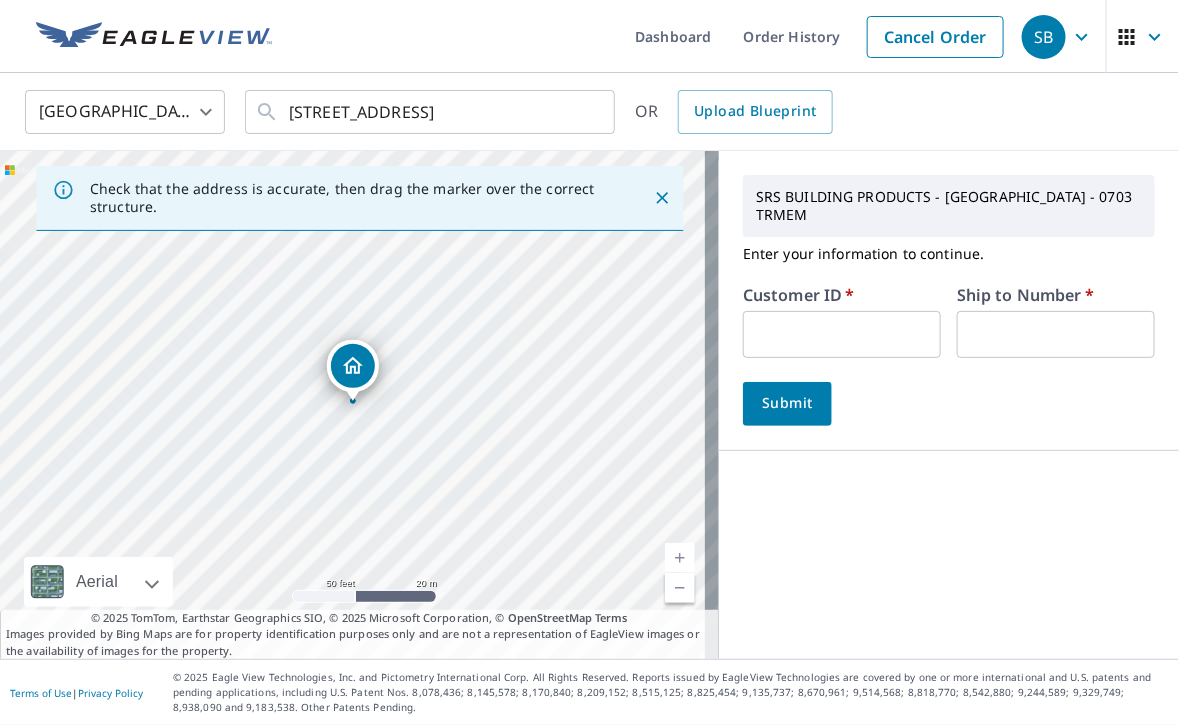 click at bounding box center [842, 334] 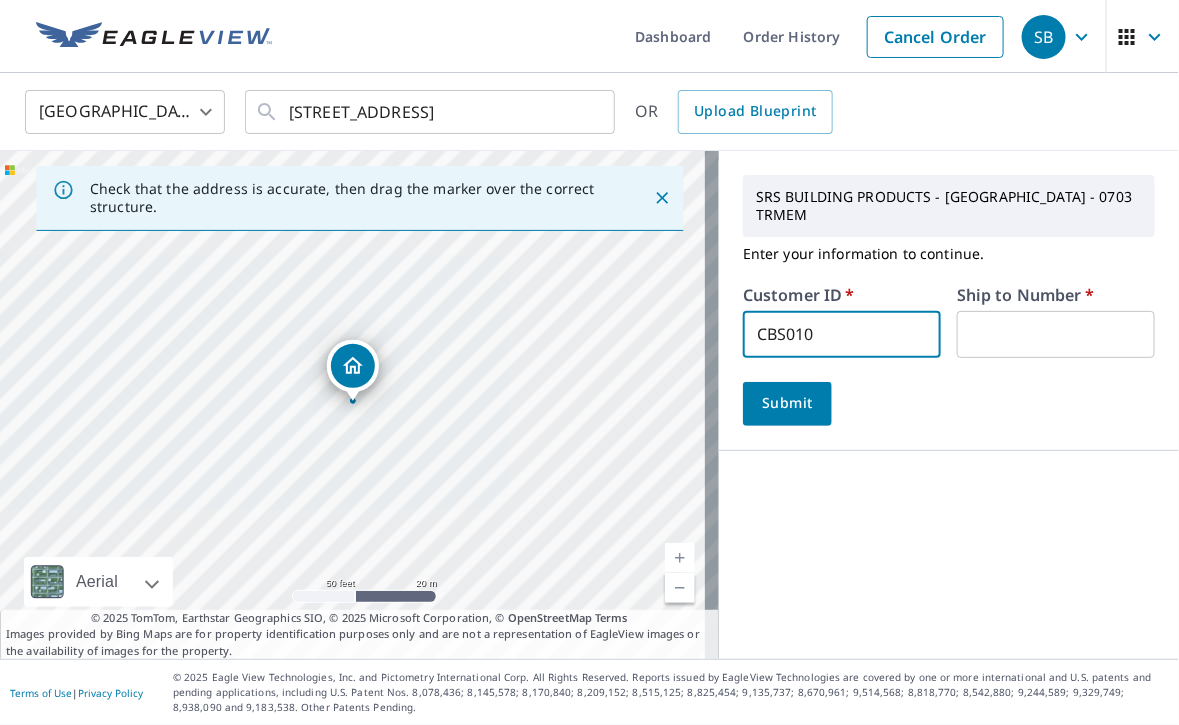 type on "CBS010" 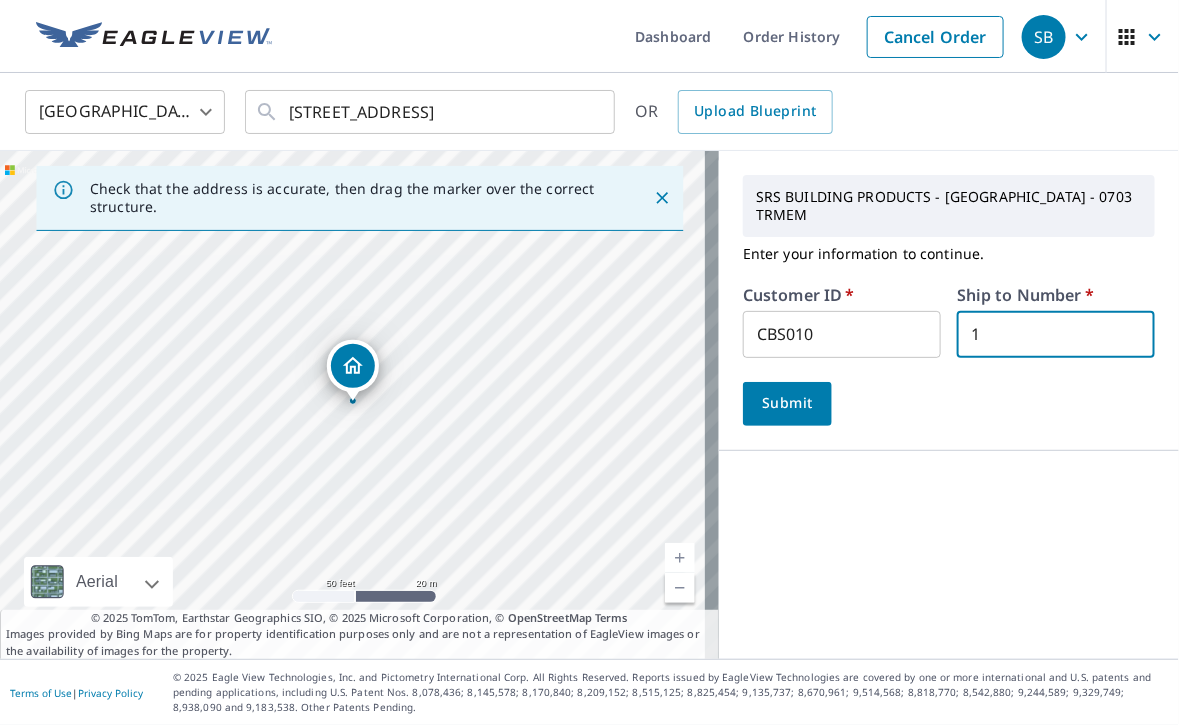 type on "1" 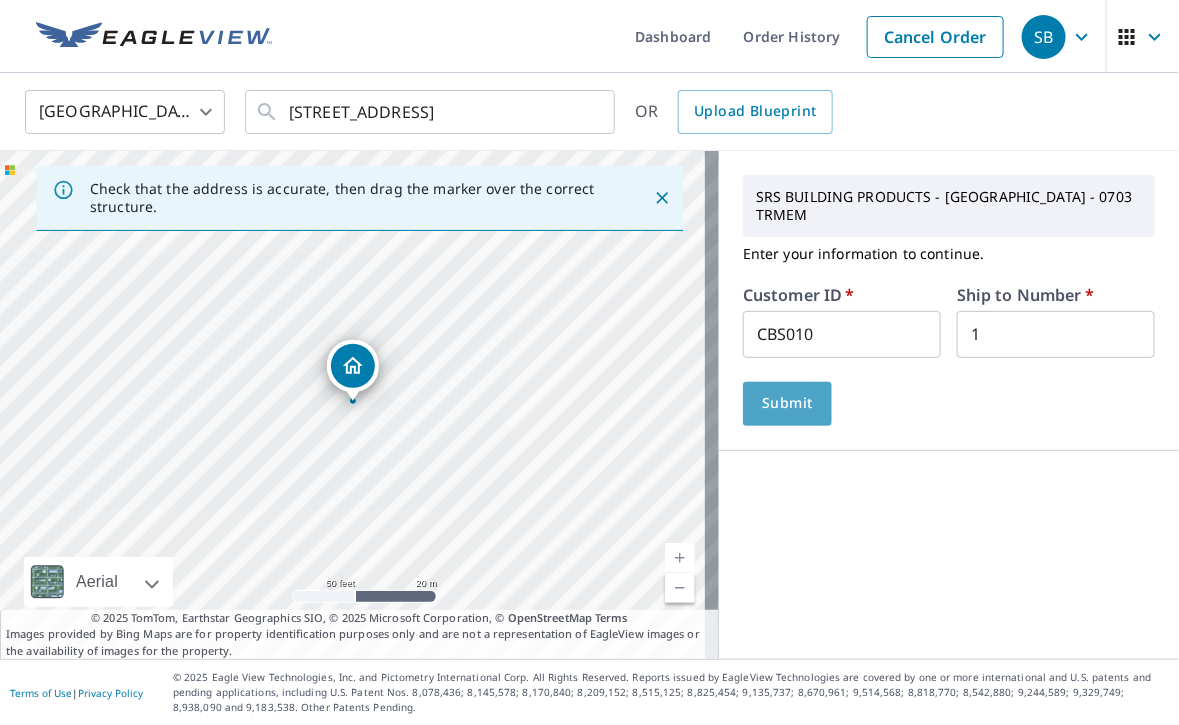 click on "Submit" at bounding box center (787, 403) 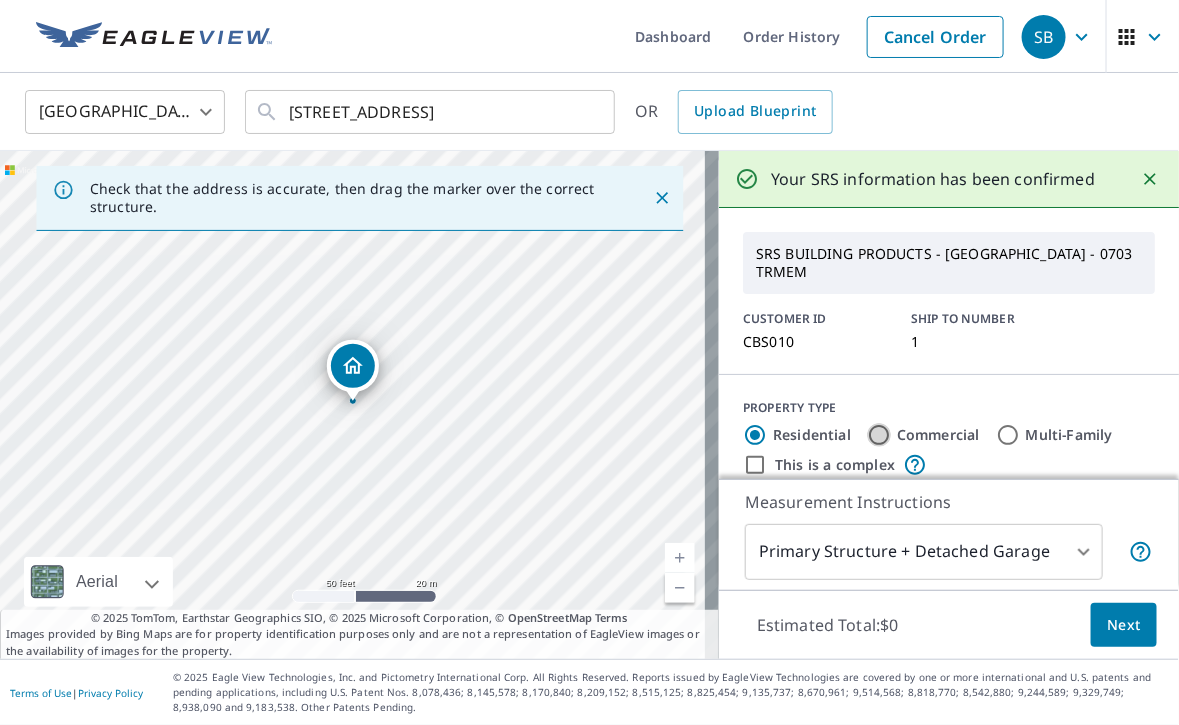 click on "Commercial" at bounding box center [879, 435] 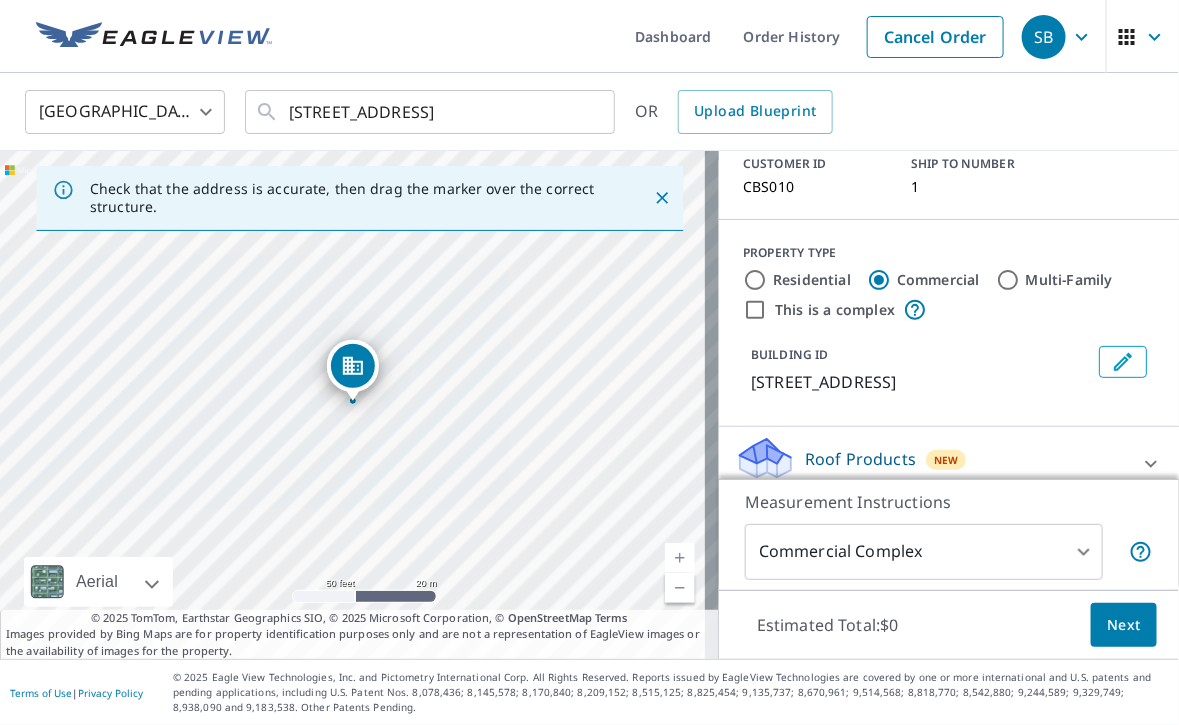 scroll, scrollTop: 158, scrollLeft: 0, axis: vertical 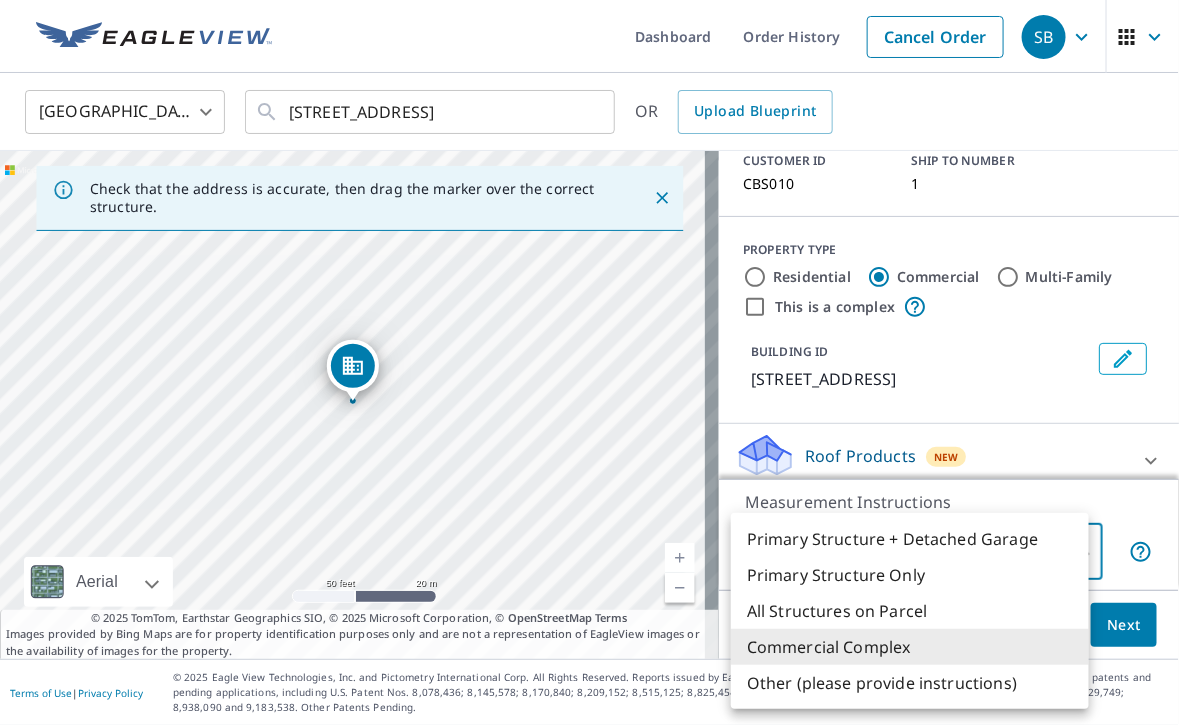 click on "SB SB
Dashboard Order History Cancel Order SB [GEOGRAPHIC_DATA] [GEOGRAPHIC_DATA] ​ [STREET_ADDRESS] ​ OR Upload Blueprint Check that the address is accurate, then drag the marker over the correct structure. [STREET_ADDRESS] Aerial Road A standard road map Aerial A detailed look from above Labels Labels 50 feet 20 m © 2025 TomTom, © Vexcel Imaging, © 2025 Microsoft Corporation,  © OpenStreetMap Terms © 2025 TomTom, Earthstar Geographics SIO, © 2025 Microsoft Corporation, ©   OpenStreetMap   Terms Images provided by Bing Maps are for property identification purposes only and are not a representation of EagleView images or the availability of images for the property. Your SRS information has been confirmed SRS BUILDING PRODUCTS - [GEOGRAPHIC_DATA] - 0703 TRMEM CUSTOMER ID CBS010 SHIP TO NUMBER 1 PROPERTY TYPE Residential Commercial Multi-Family This is a complex BUILDING ID [STREET_ADDRESS] Roof Products New Premium $63.85 Gutter $20.07 Bid Perfect™ $49 4 ​" at bounding box center (589, 362) 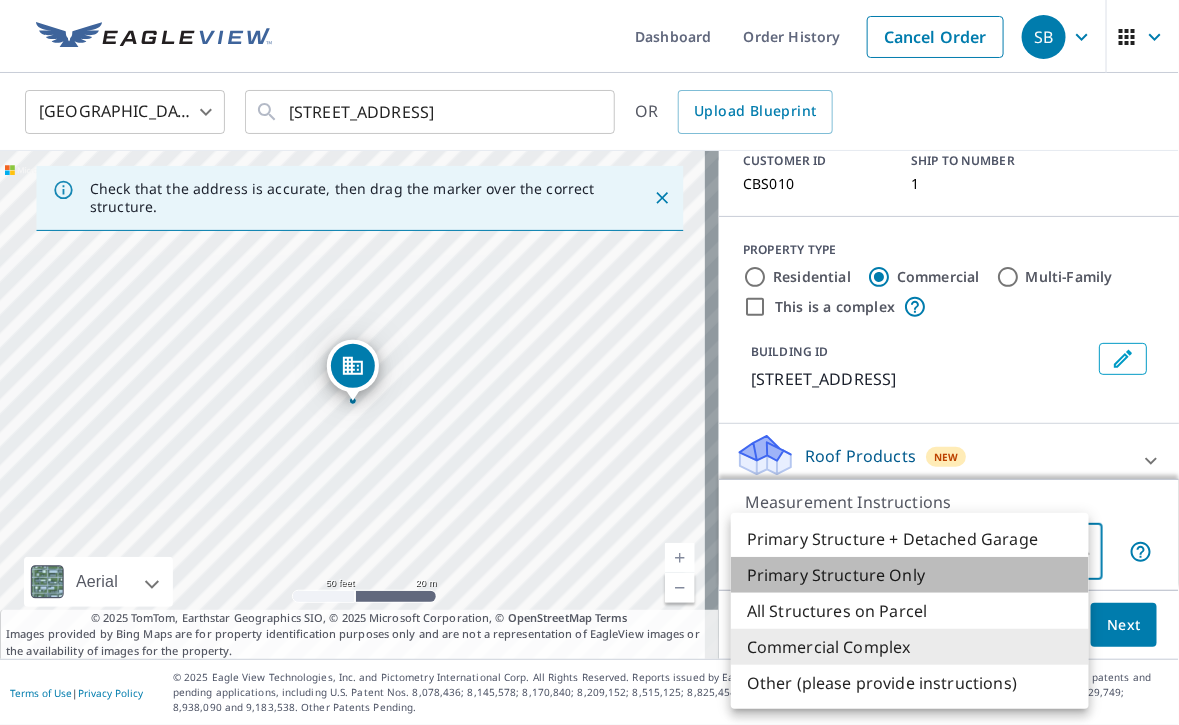 click on "Primary Structure Only" at bounding box center (910, 575) 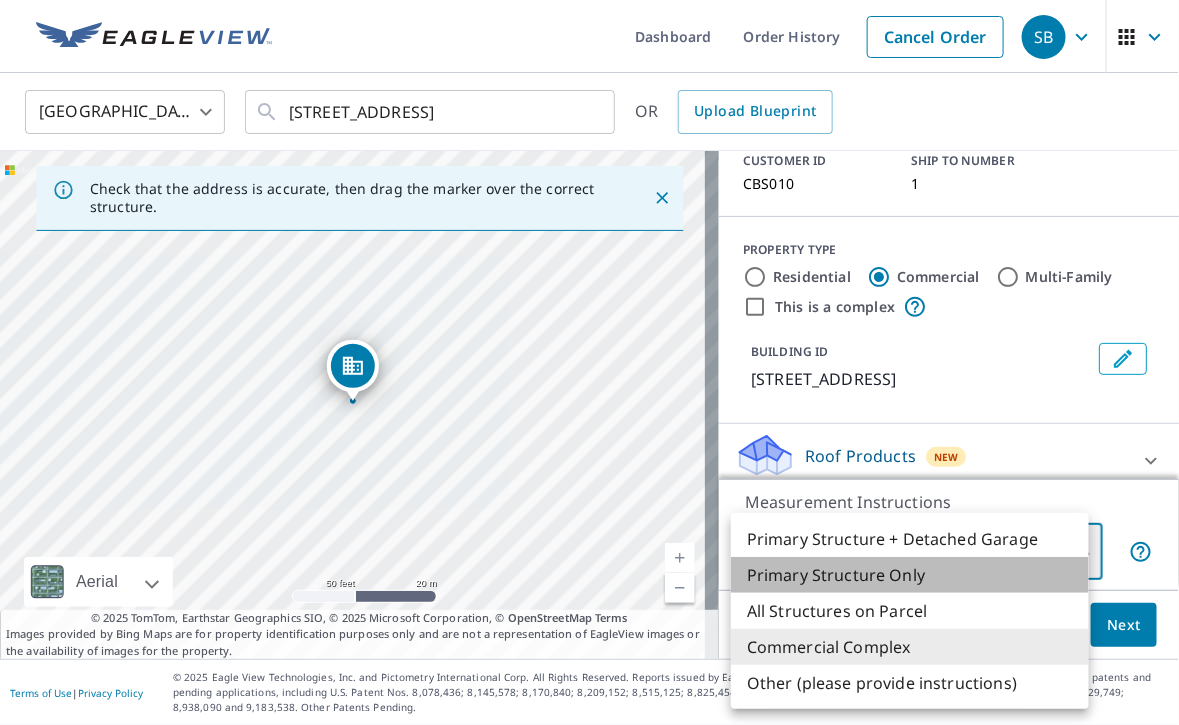 type on "2" 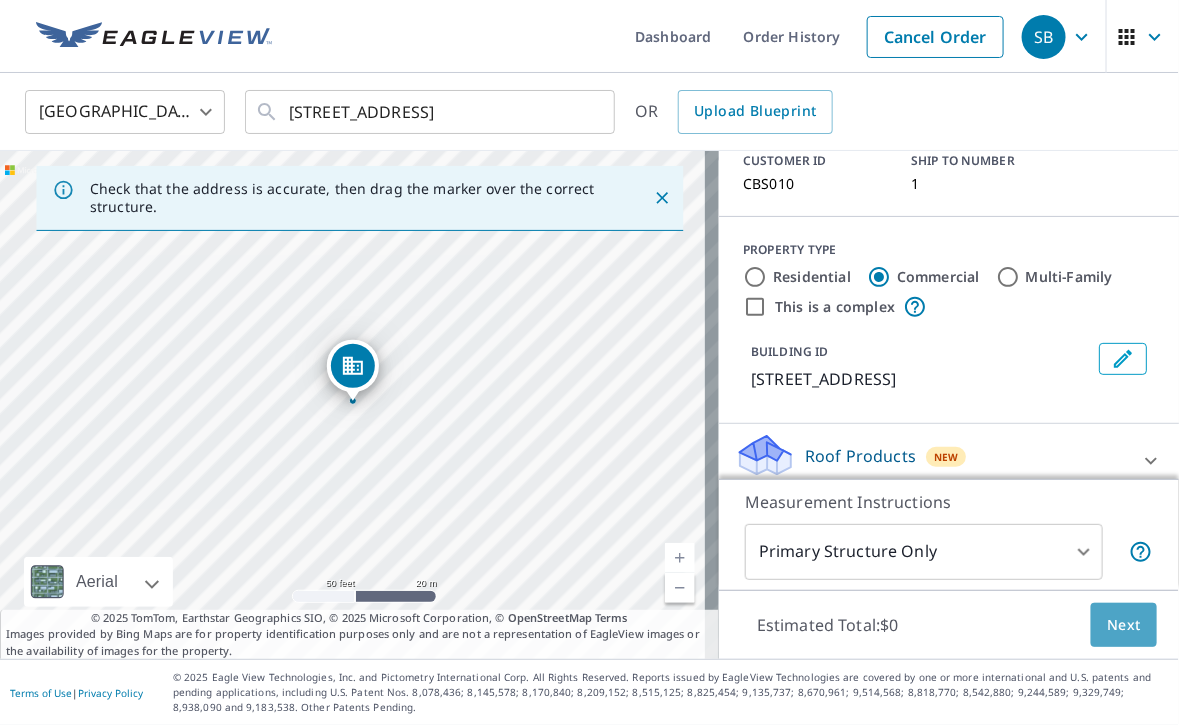 click on "Next" at bounding box center (1124, 625) 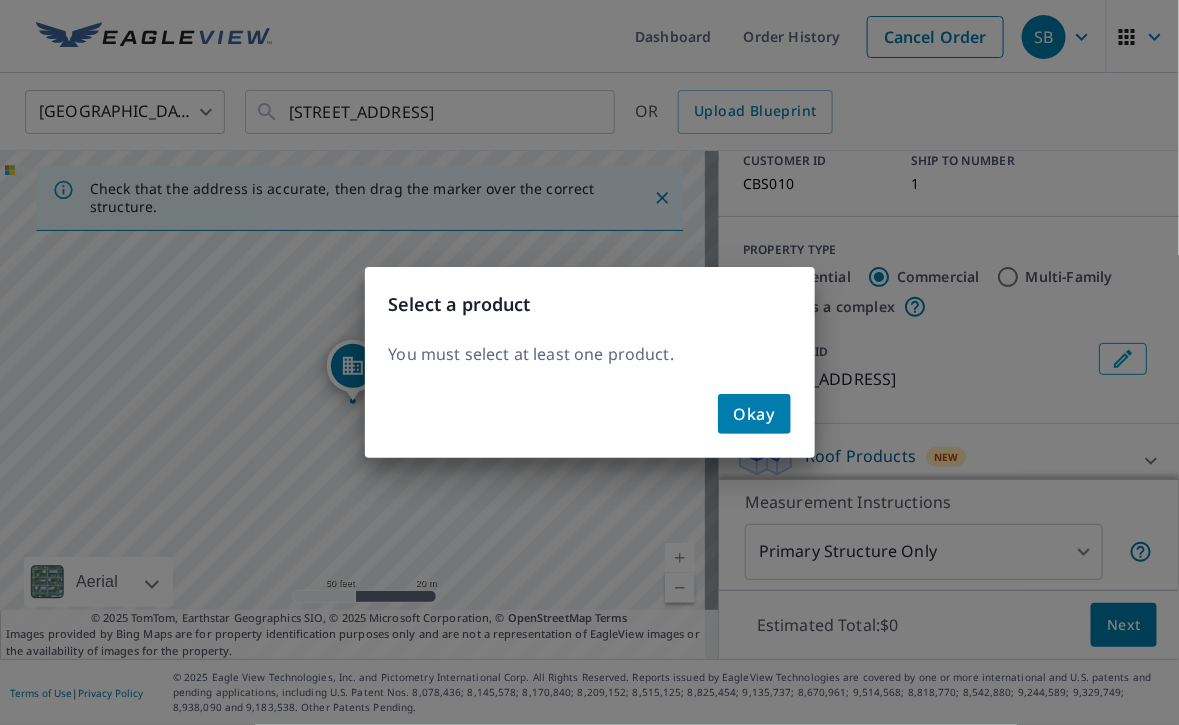 click on "Okay" at bounding box center [590, 422] 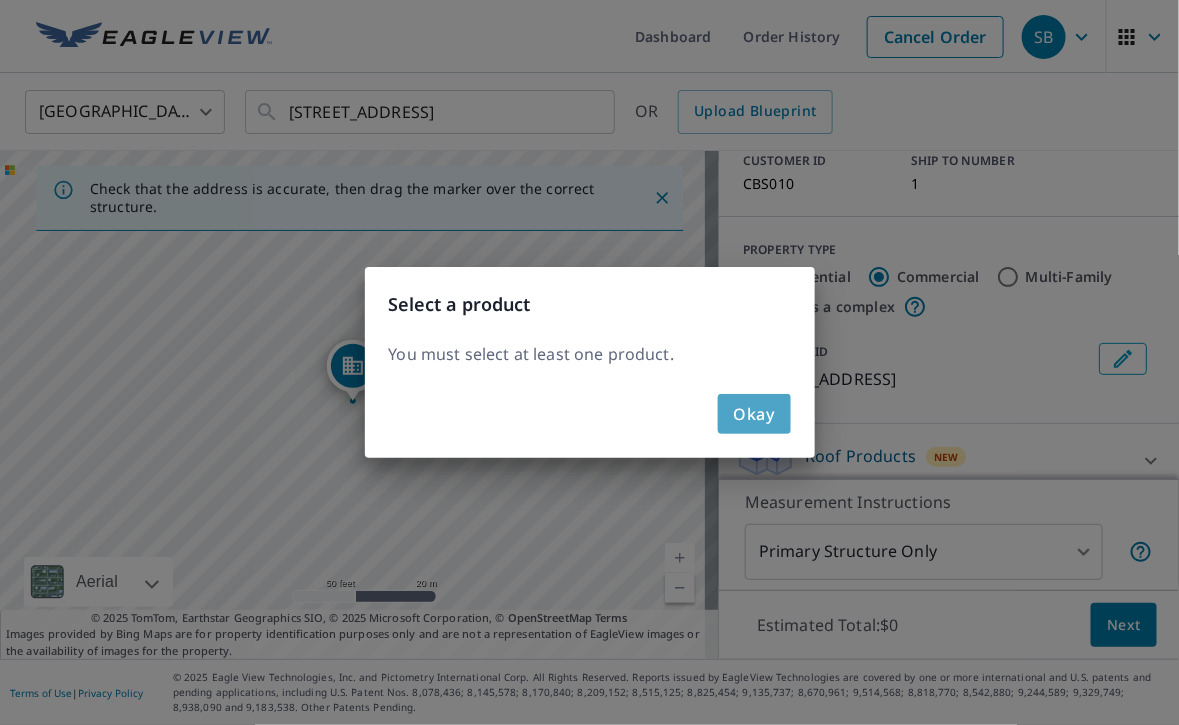 click on "Okay" at bounding box center (754, 414) 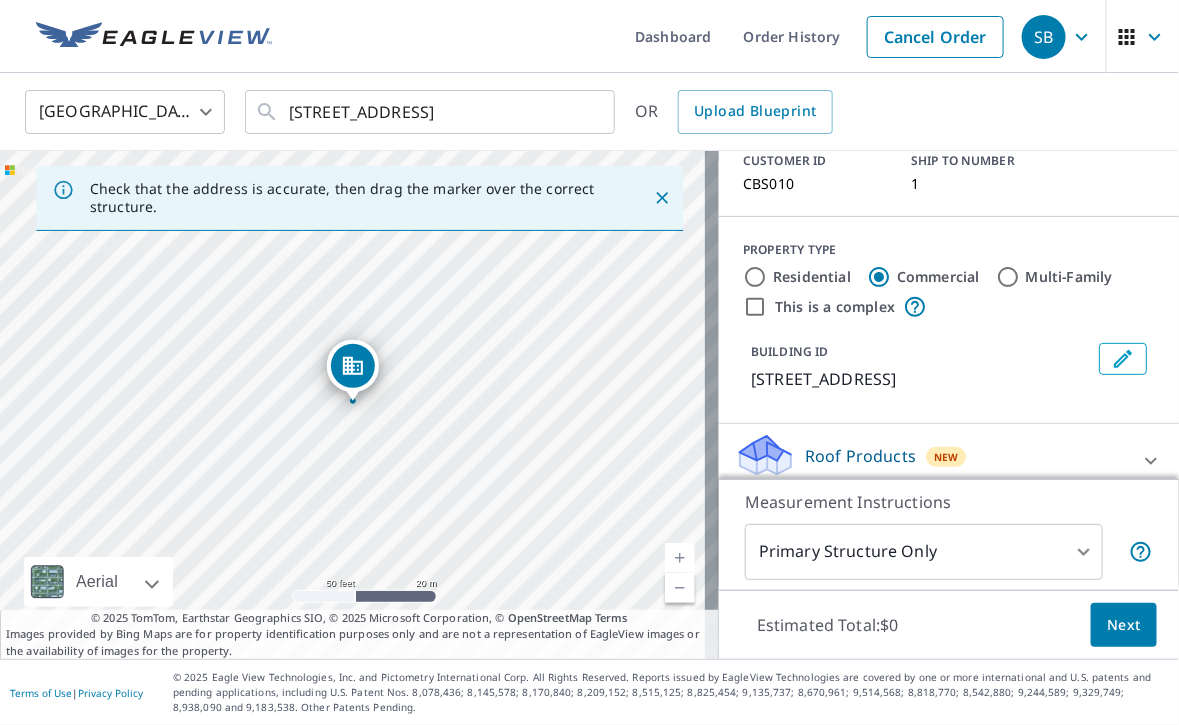 click on "Roof Products" at bounding box center [860, 456] 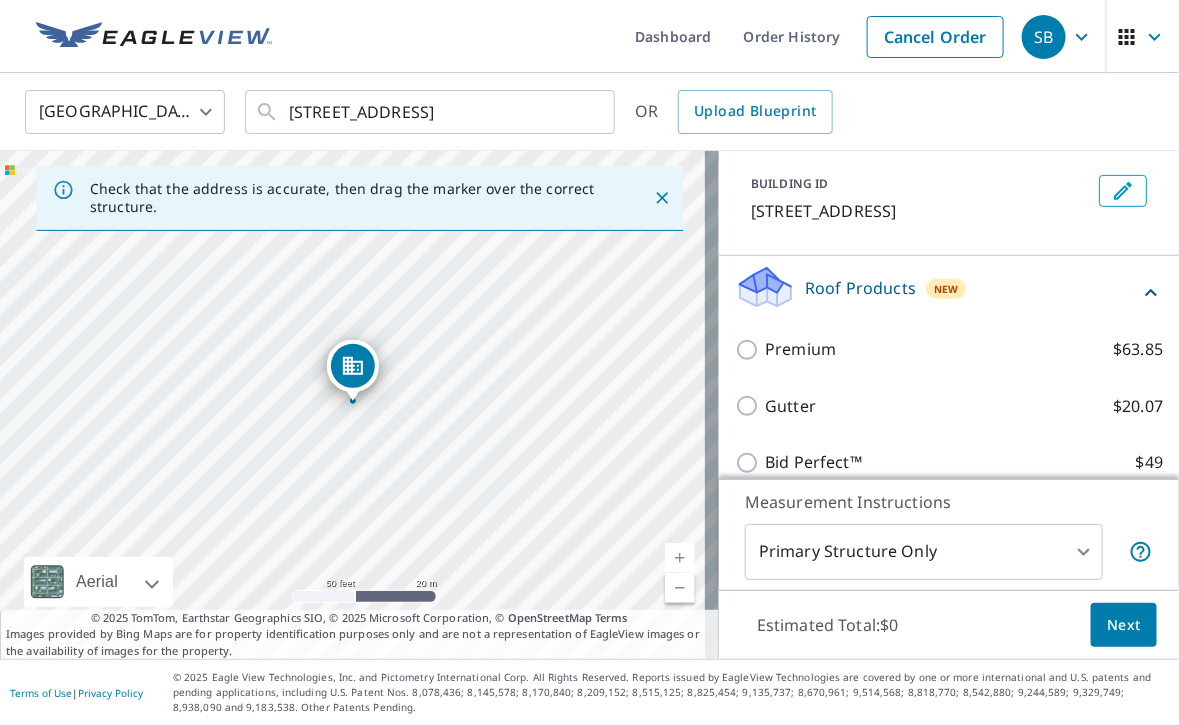 scroll, scrollTop: 328, scrollLeft: 0, axis: vertical 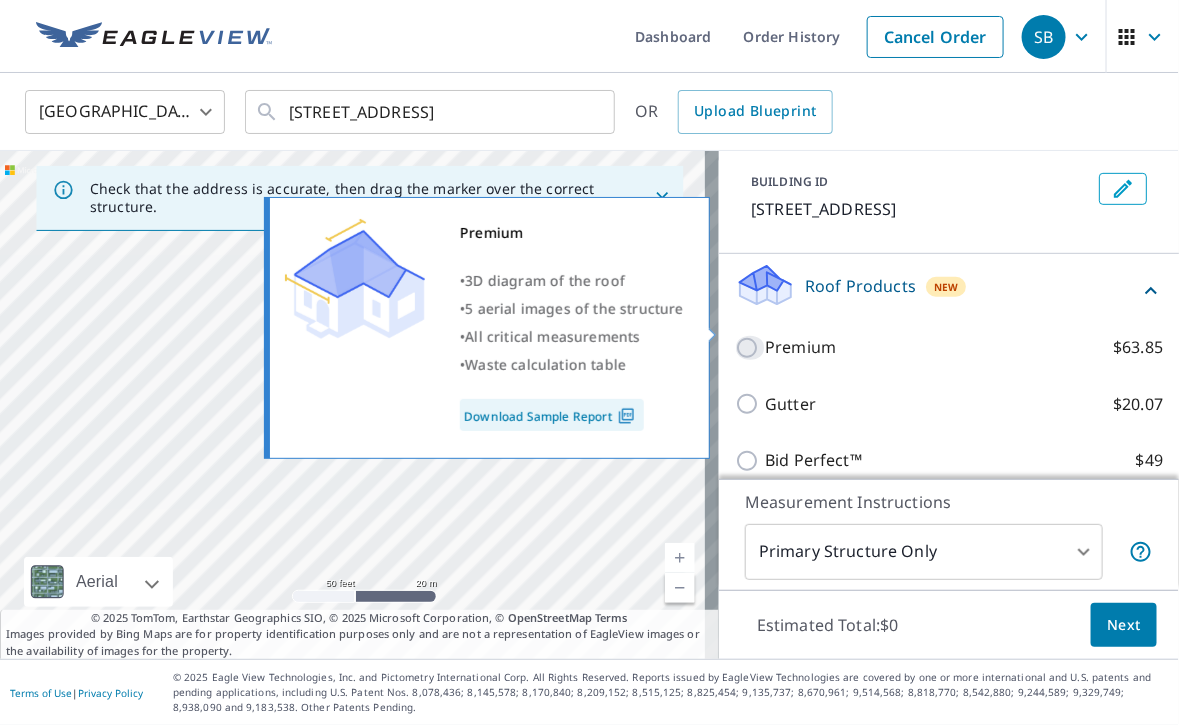 click on "Premium $63.85" at bounding box center [750, 348] 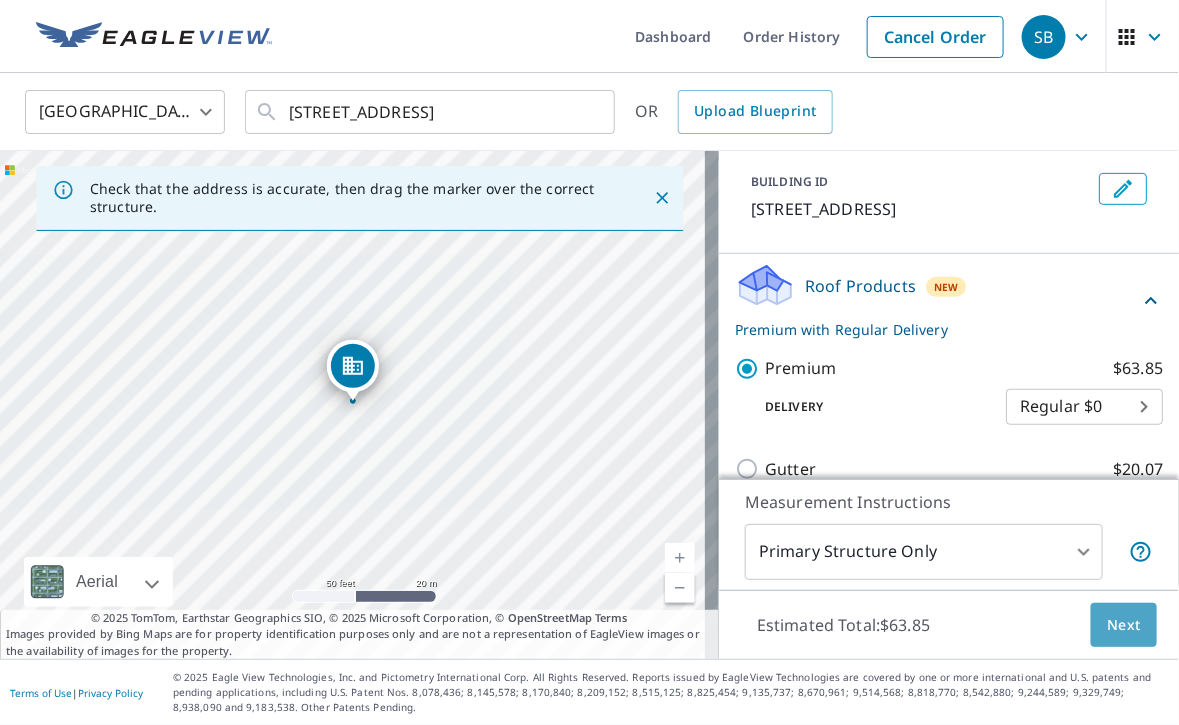 click on "Next" at bounding box center (1124, 625) 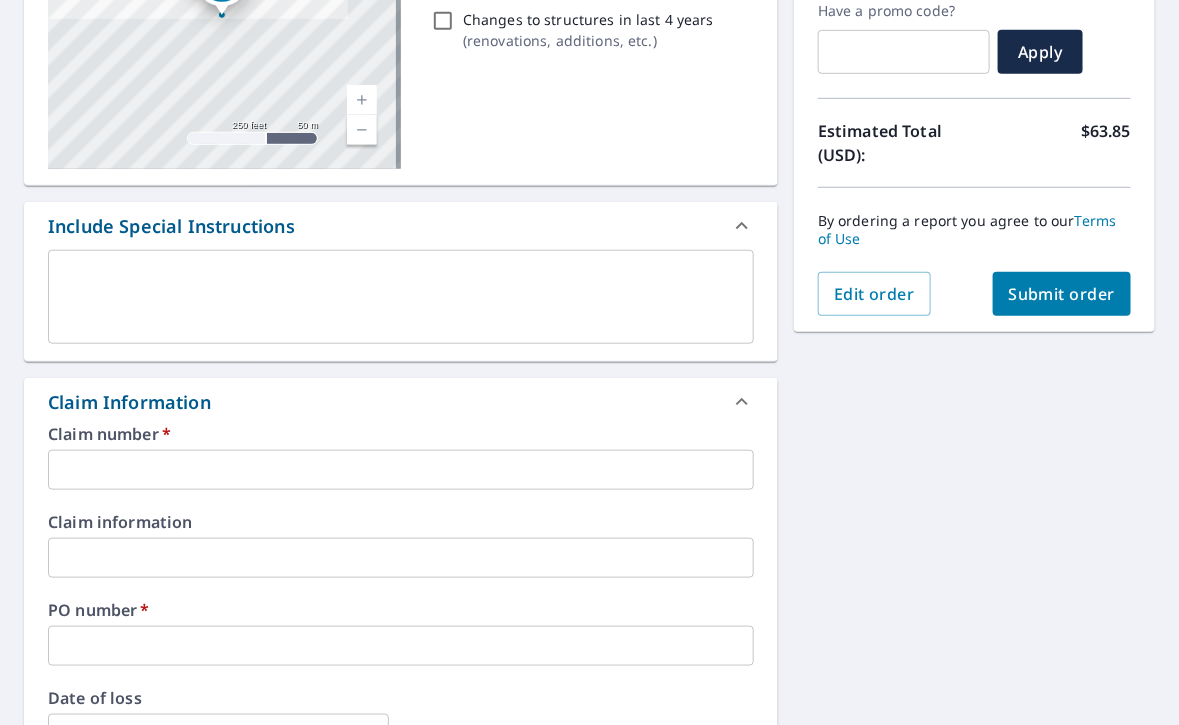 scroll, scrollTop: 533, scrollLeft: 0, axis: vertical 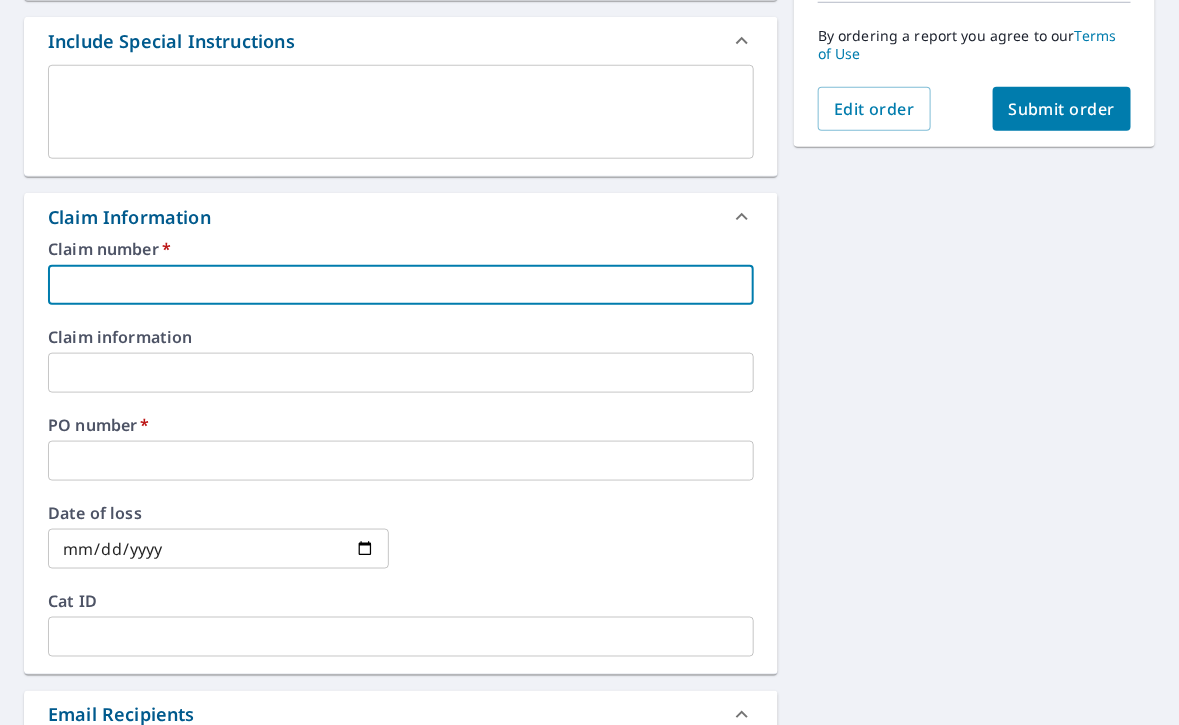 click at bounding box center (401, 285) 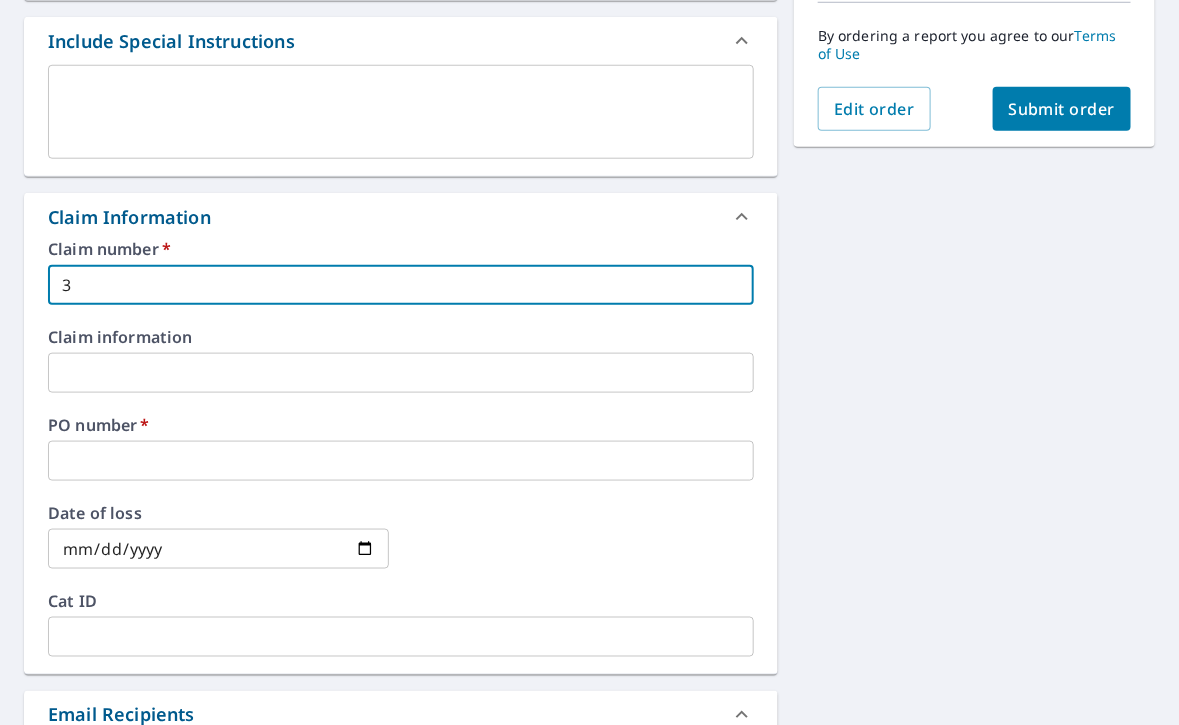 type on "32" 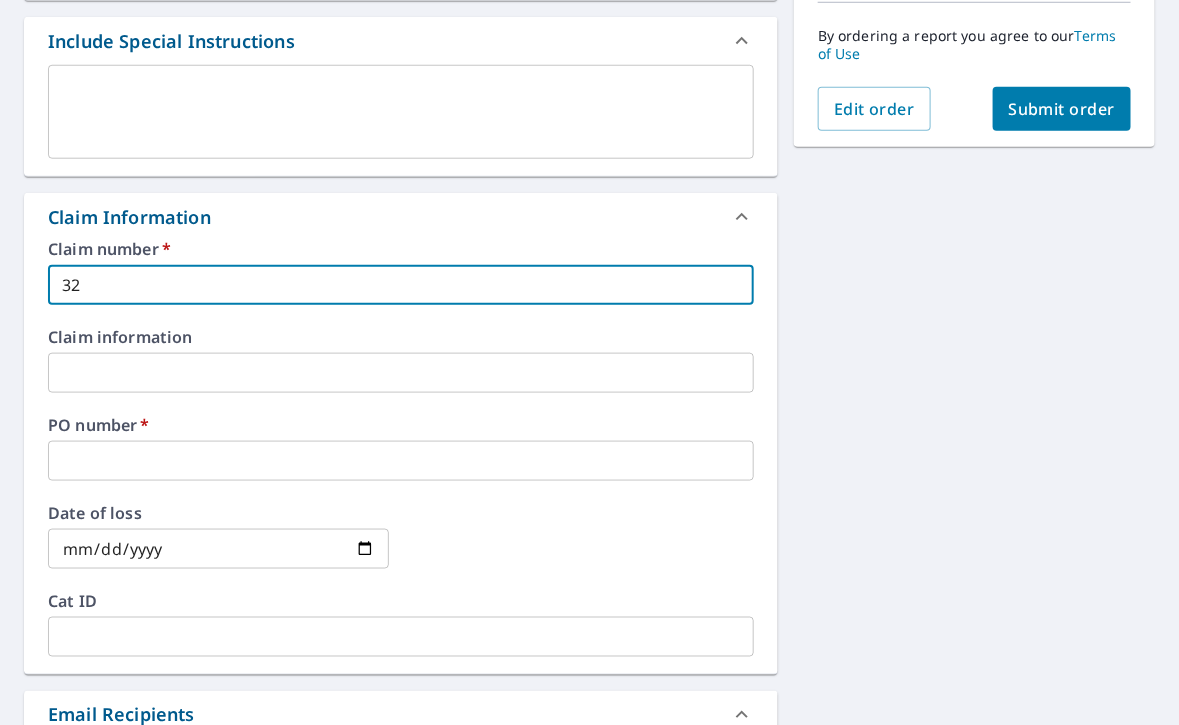 checkbox on "true" 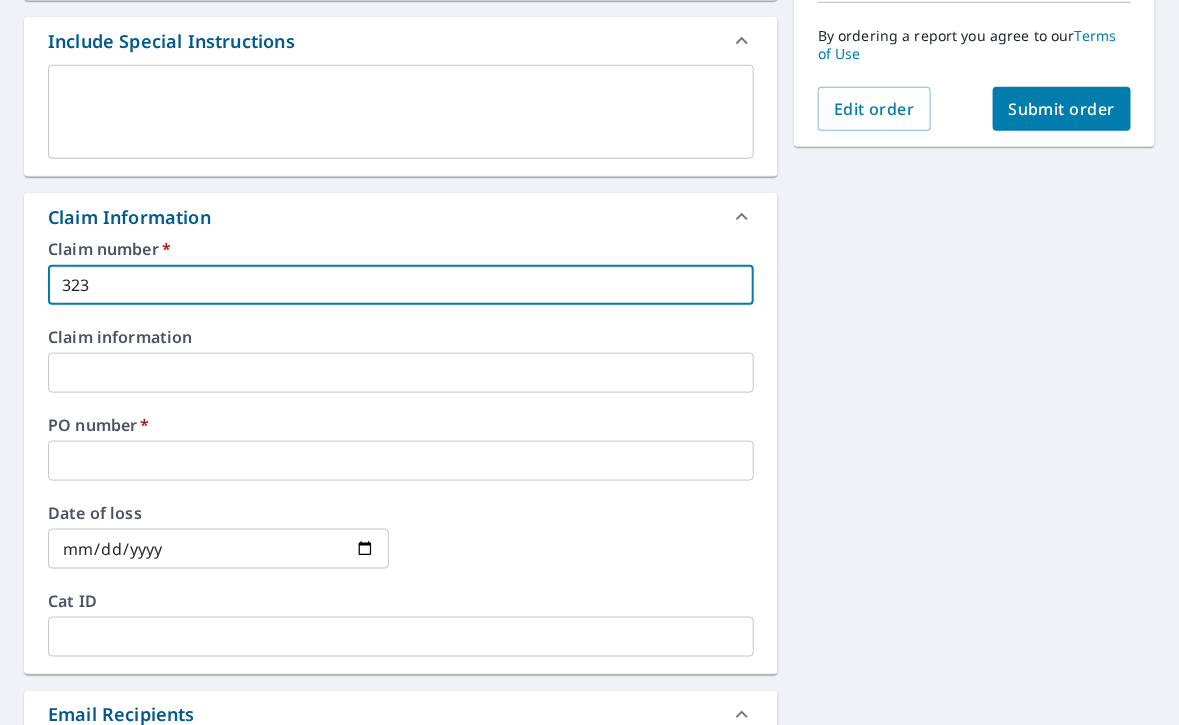 checkbox on "true" 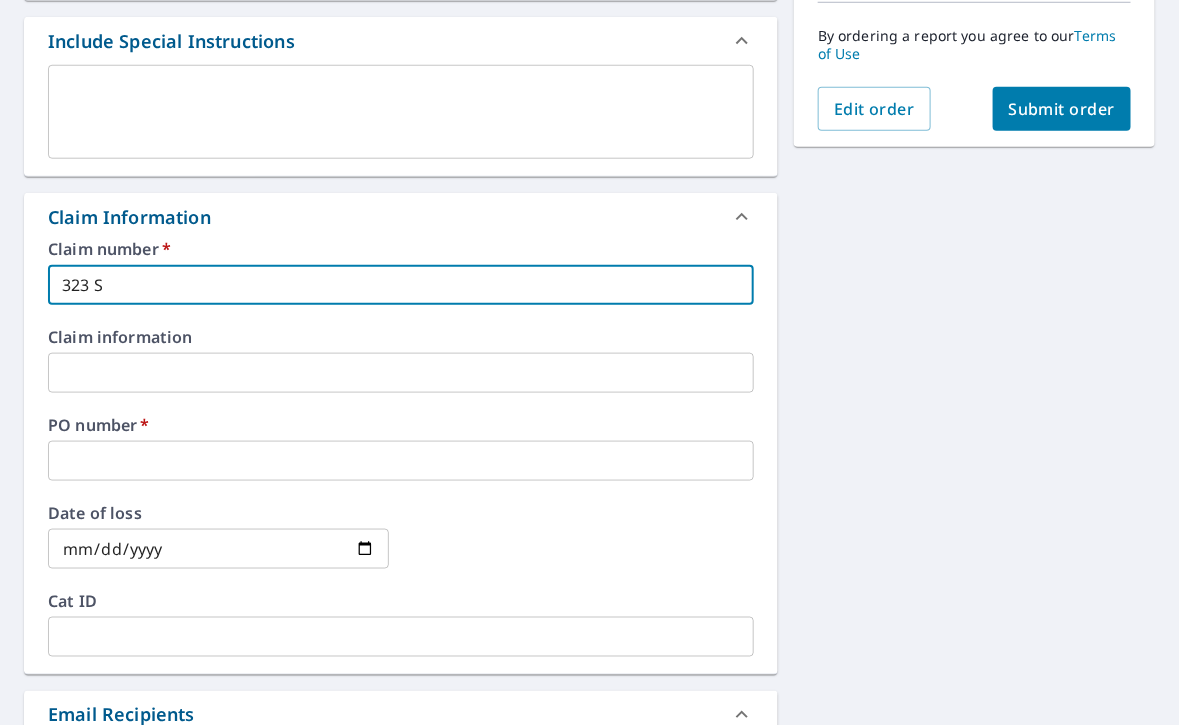type on "323 S" 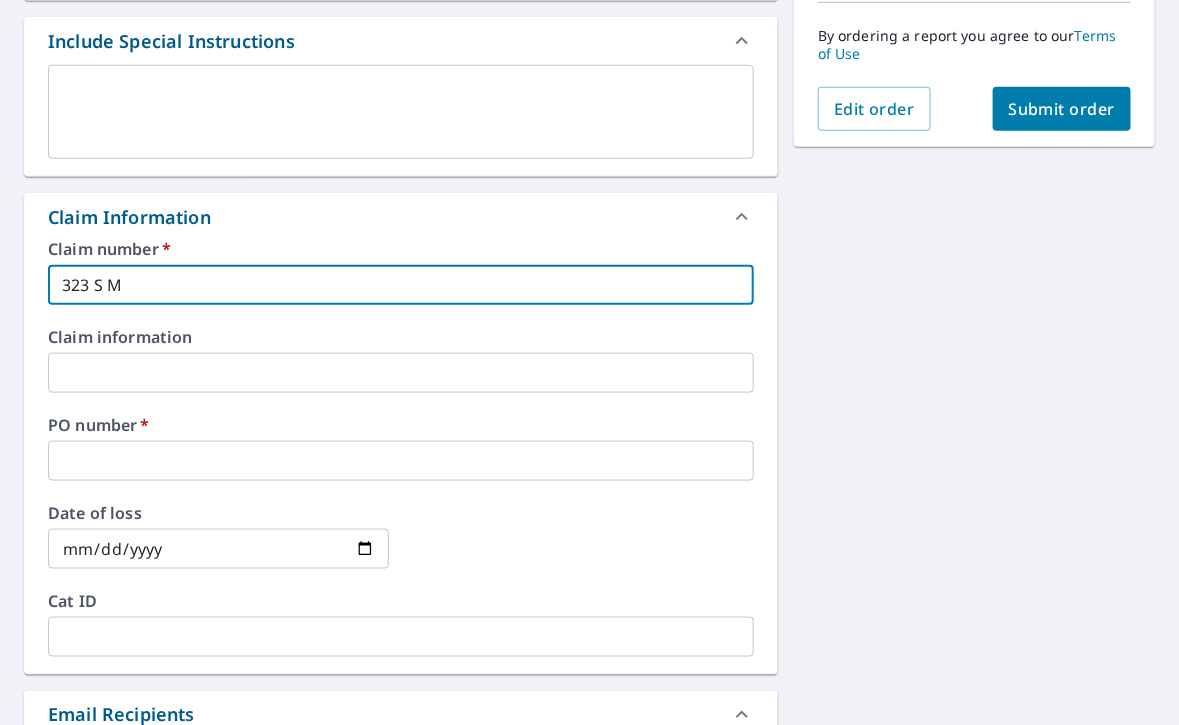 type on "323 S MA" 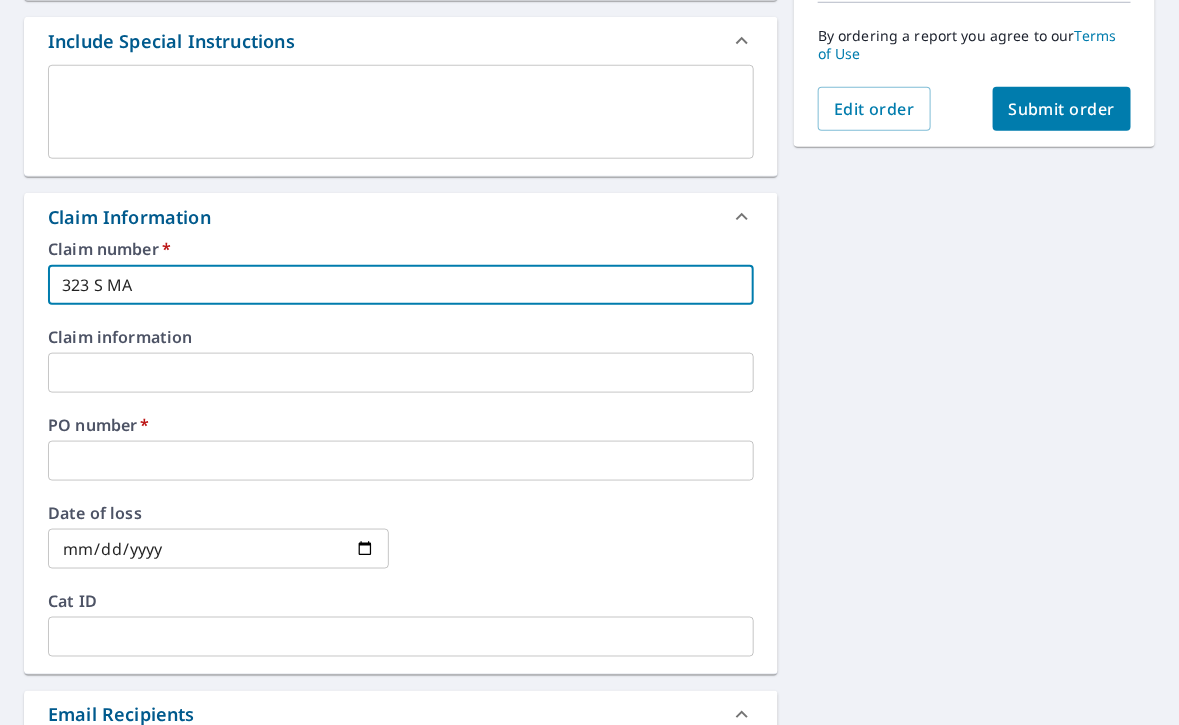 type on "323 S MAI" 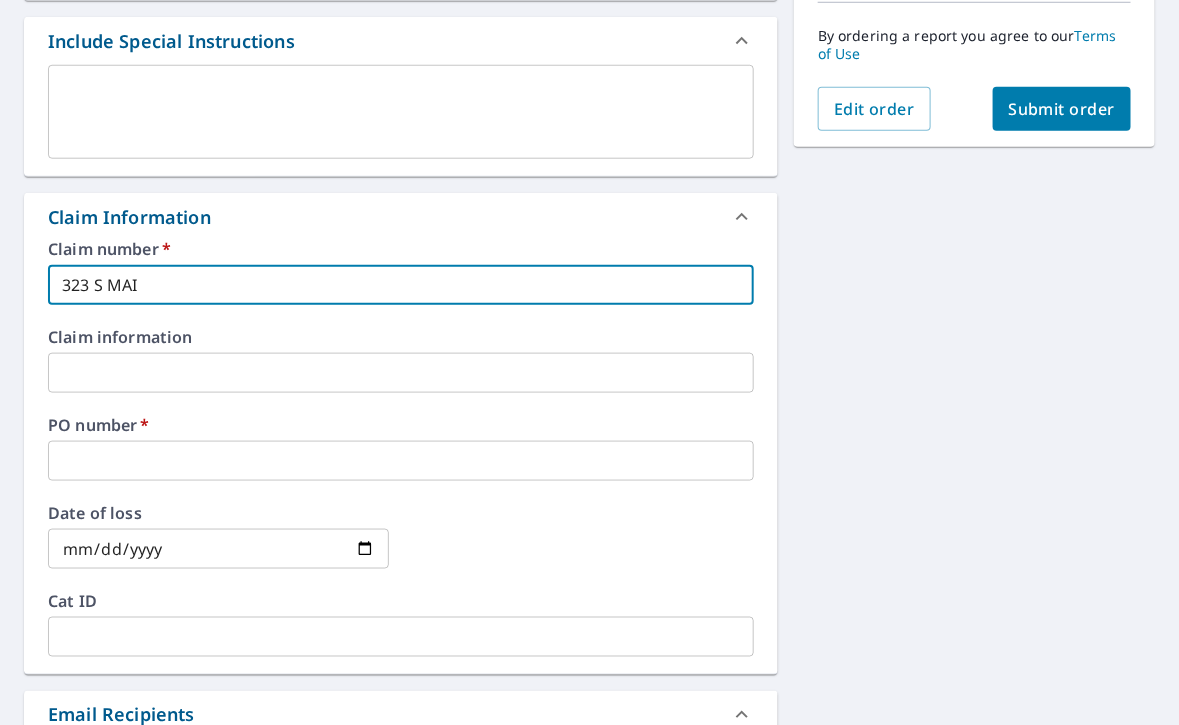type on "323 S MAIN" 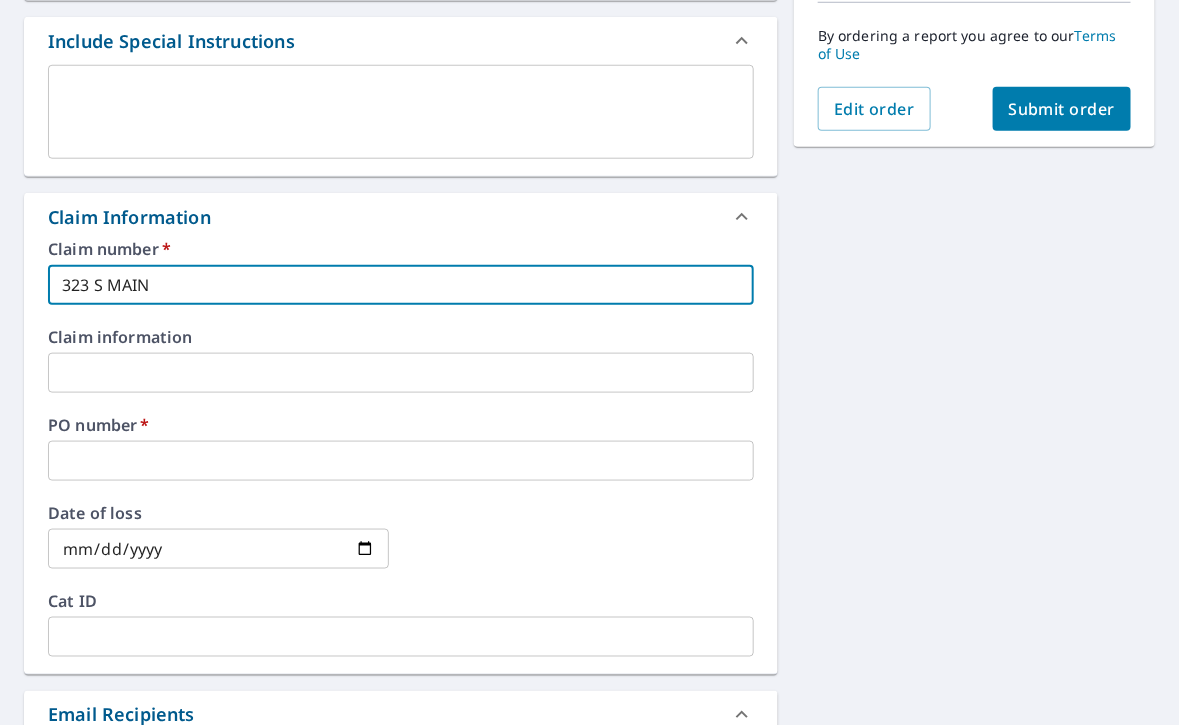 type on "323 S MAIN" 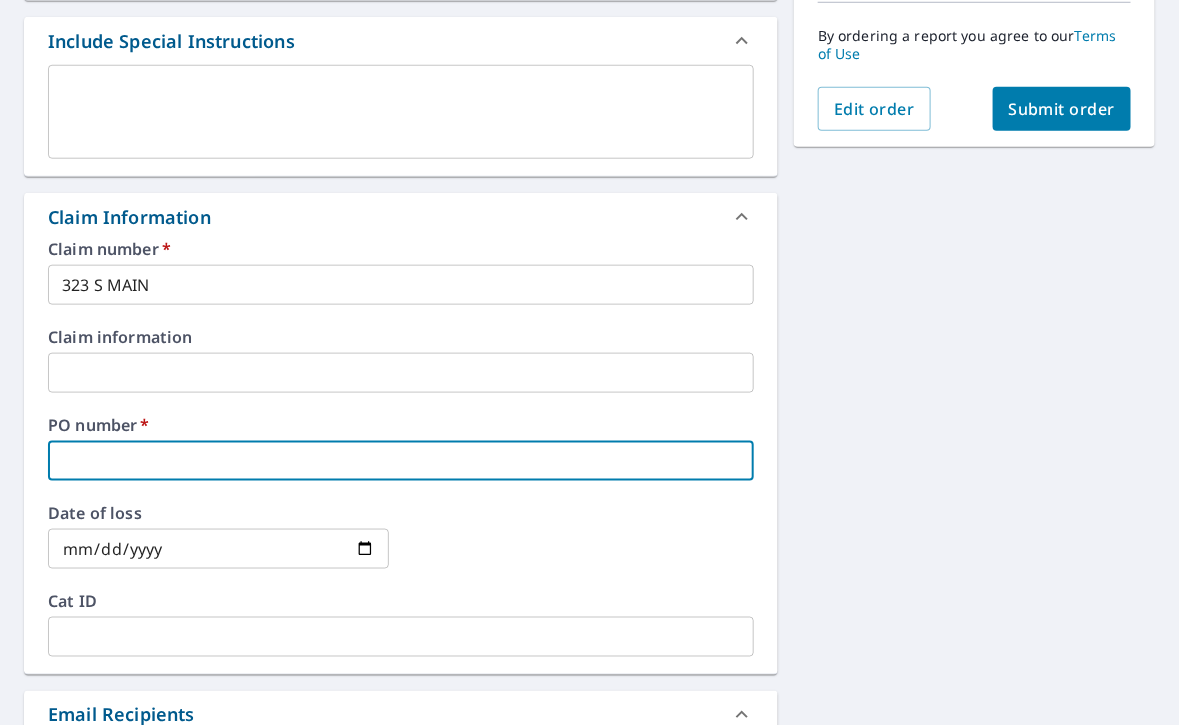 type on "C" 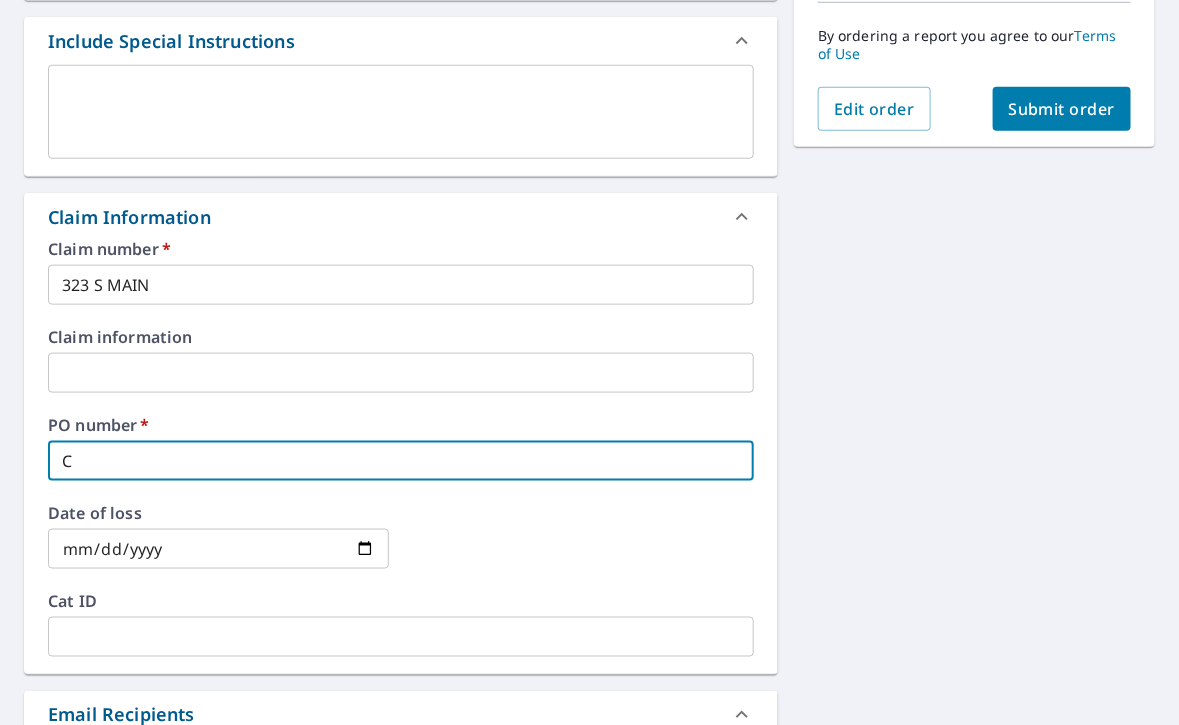 type on "CB" 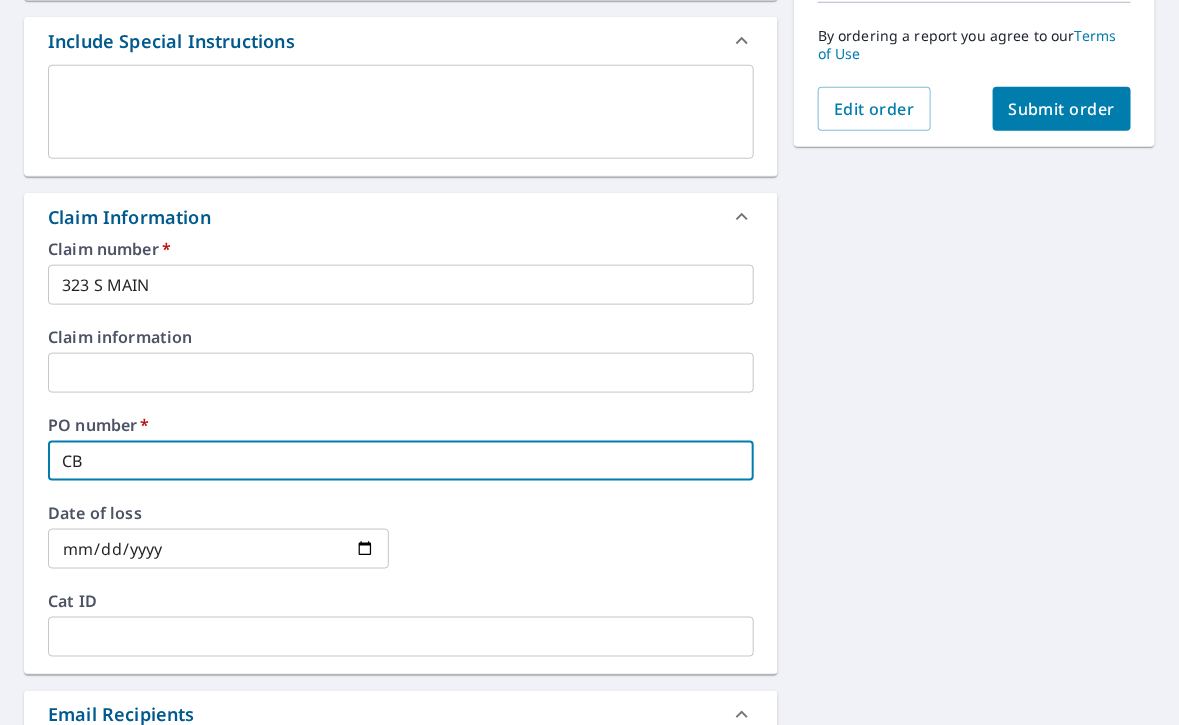 checkbox on "true" 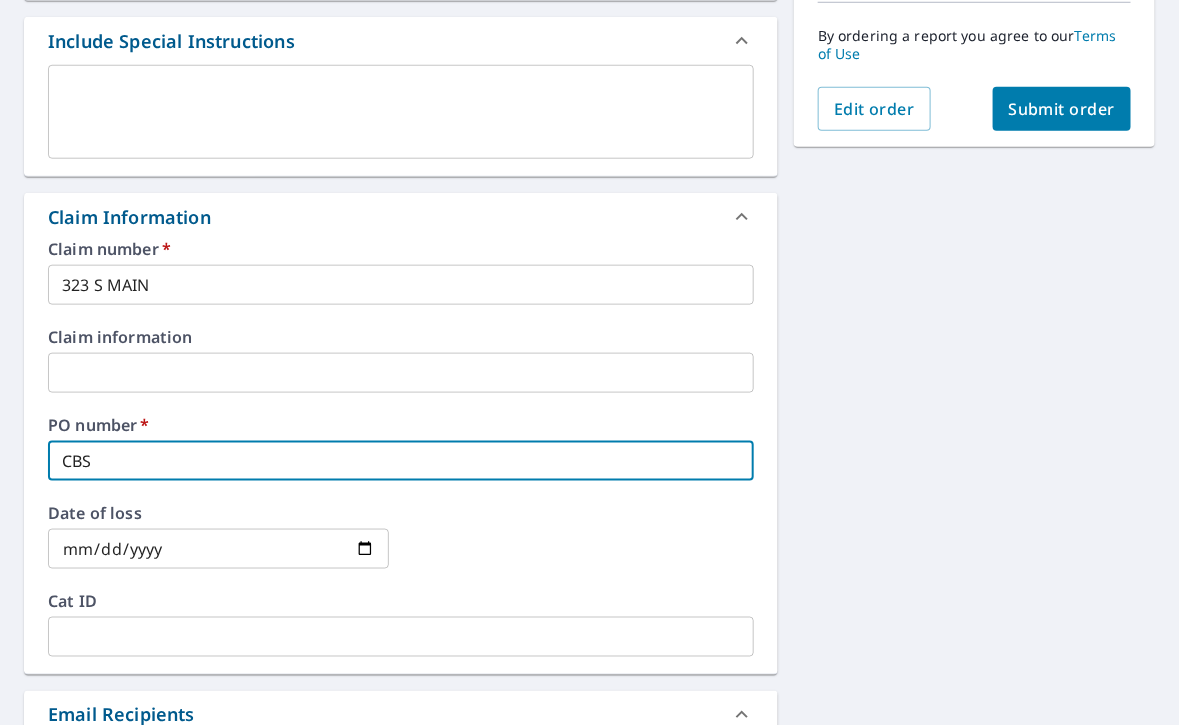 type on "CBS0" 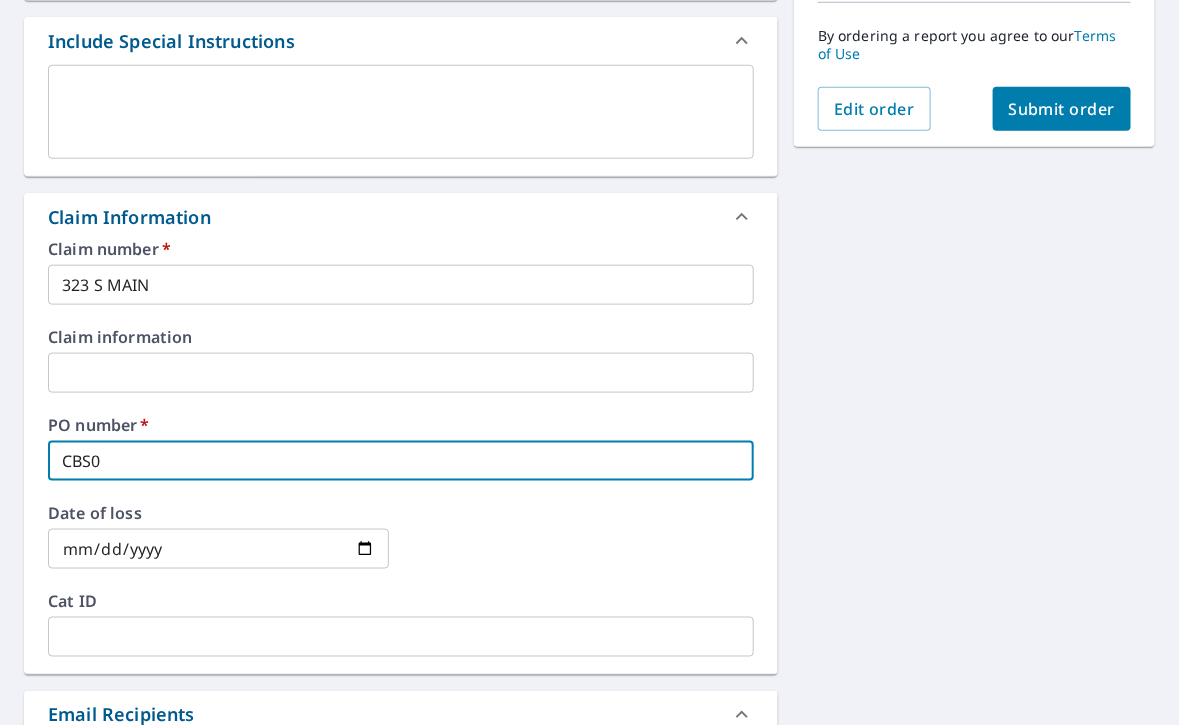 type on "CBS01" 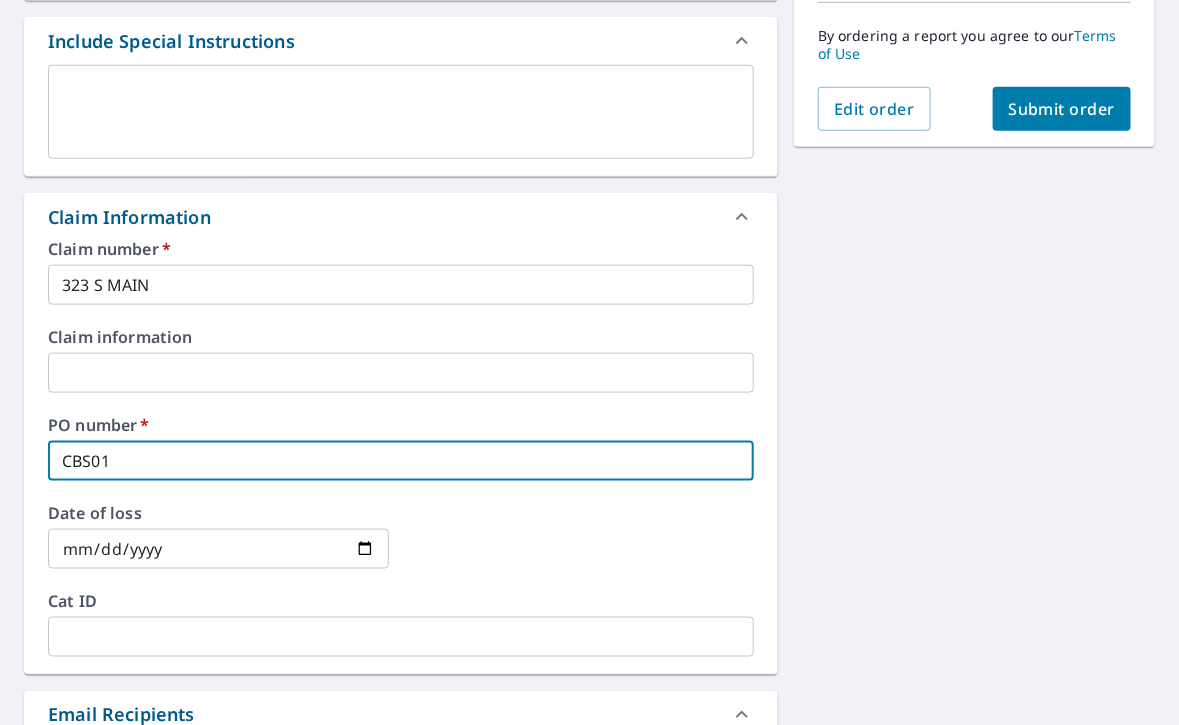 checkbox on "true" 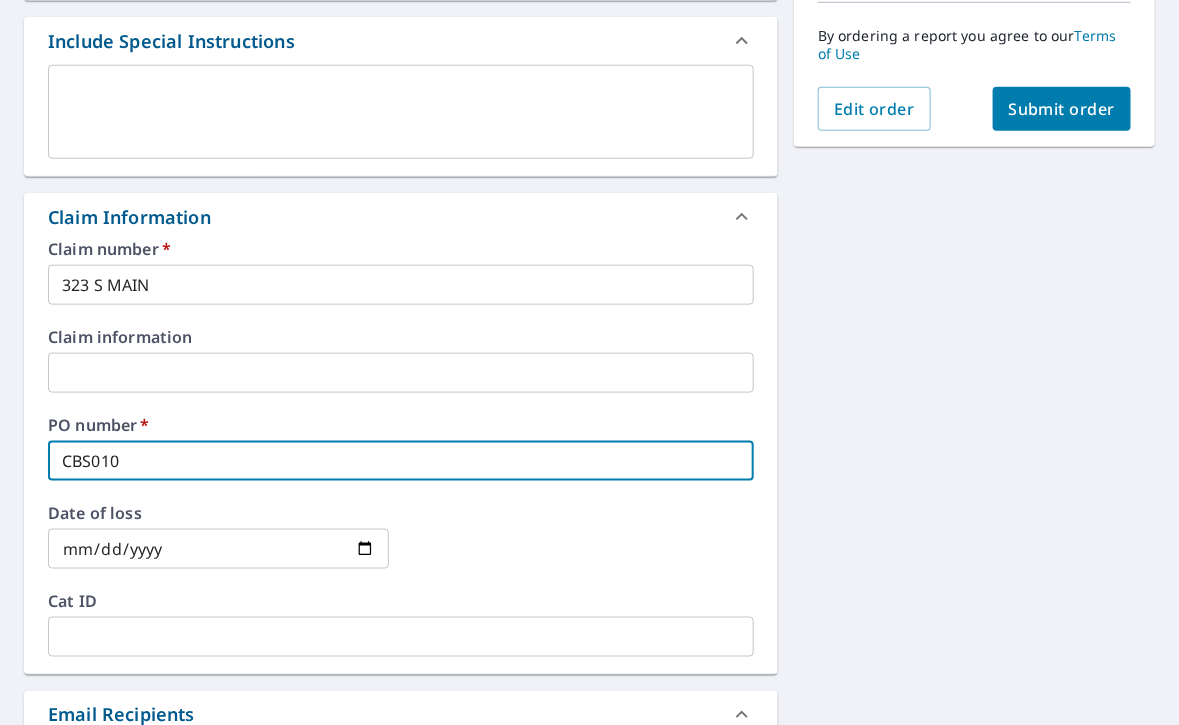 type on "CBS010" 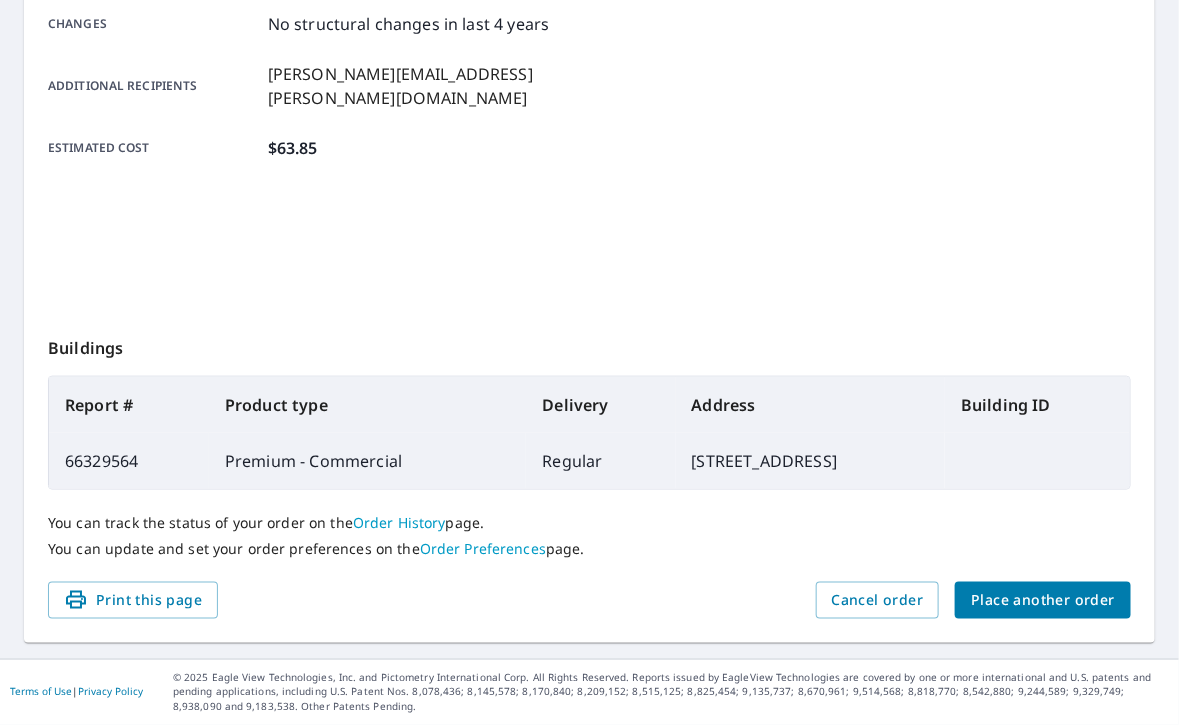 scroll, scrollTop: 466, scrollLeft: 0, axis: vertical 